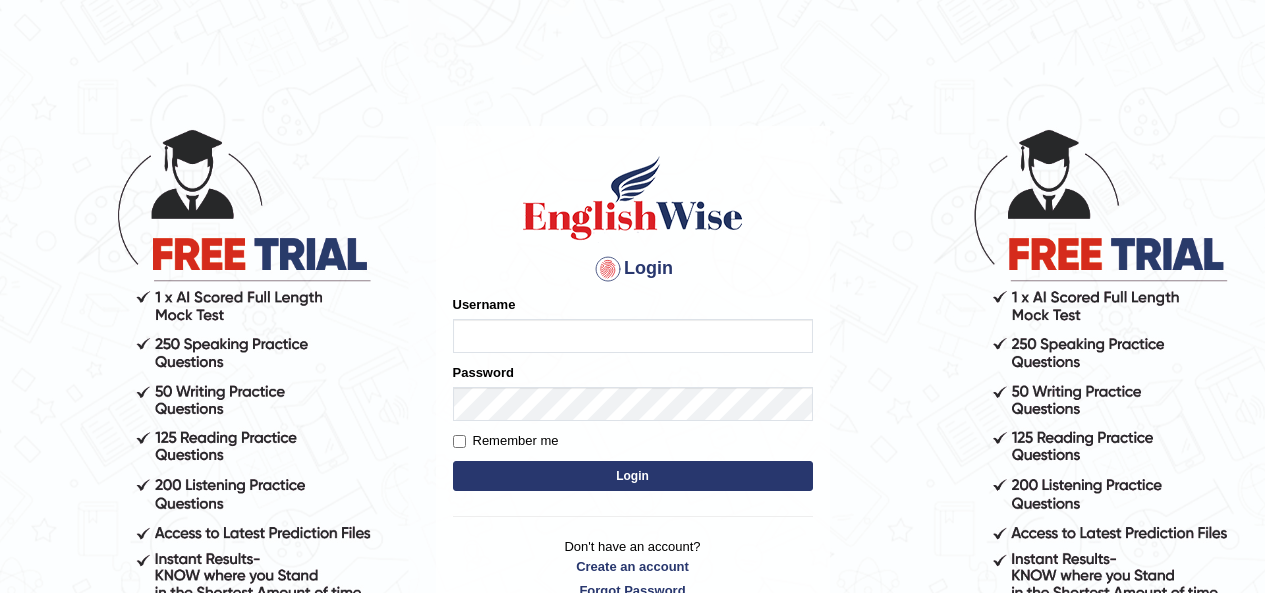 scroll, scrollTop: 0, scrollLeft: 0, axis: both 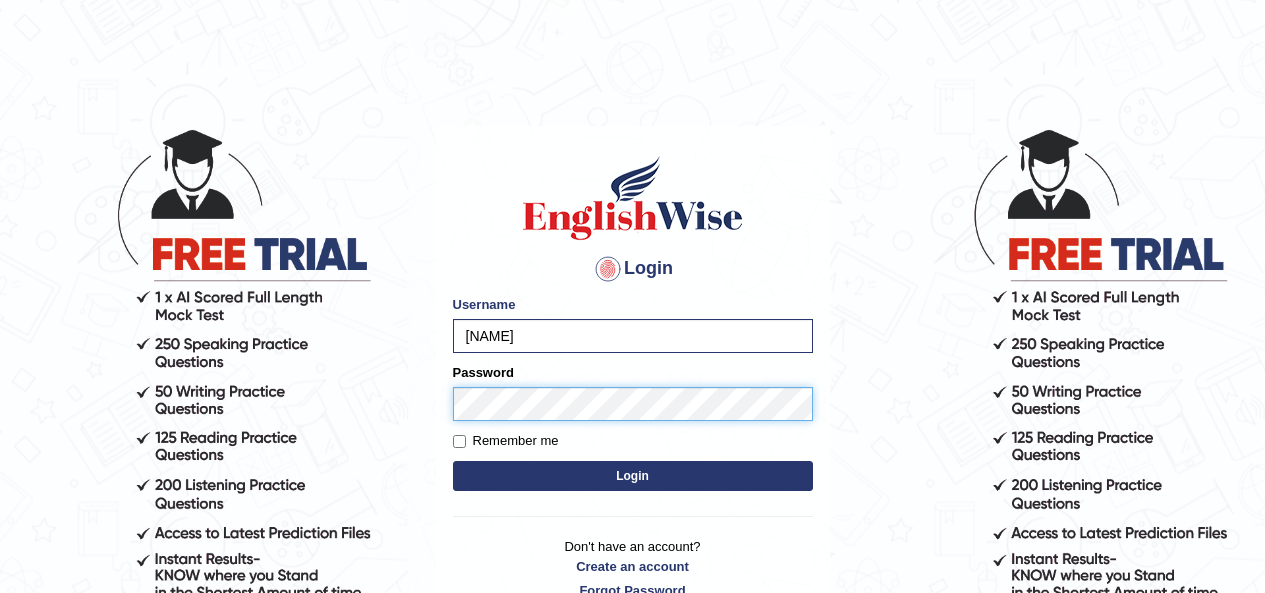 click on "Login" at bounding box center [633, 476] 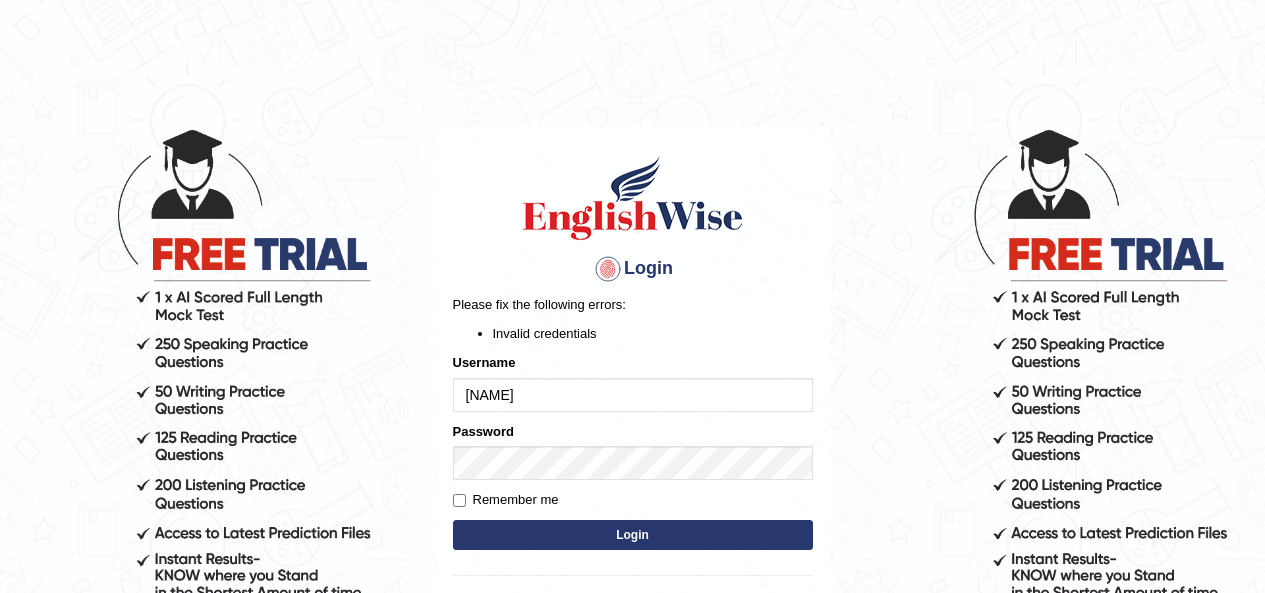 scroll, scrollTop: 0, scrollLeft: 0, axis: both 